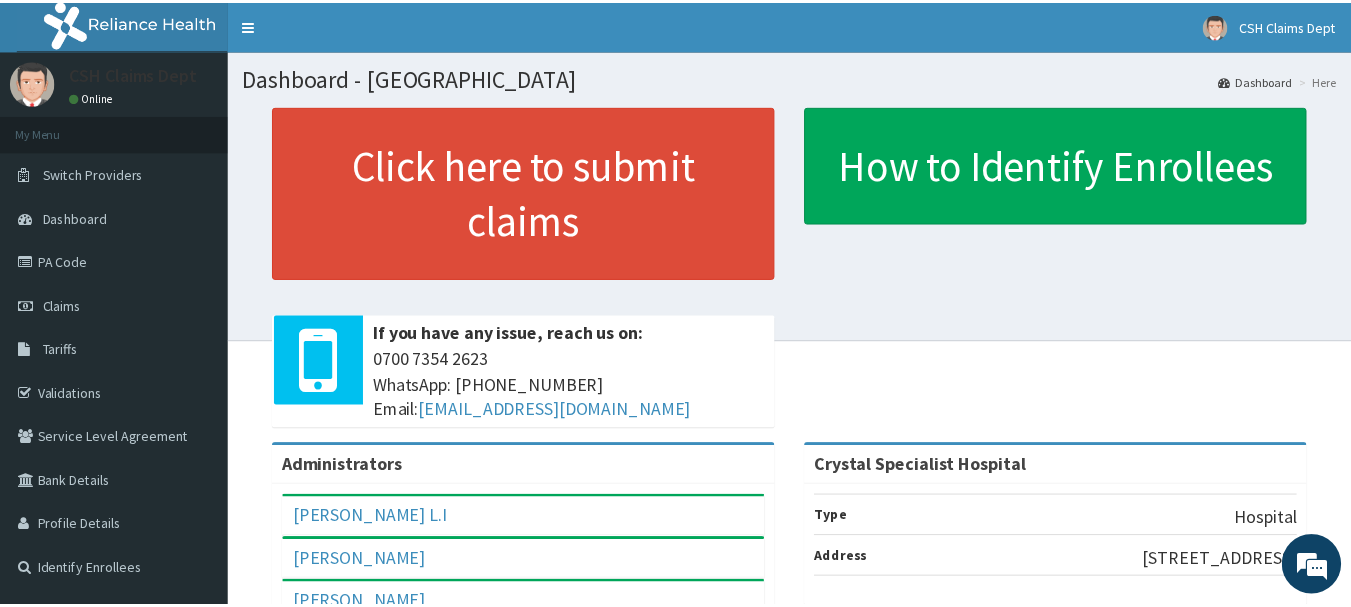 scroll, scrollTop: 0, scrollLeft: 0, axis: both 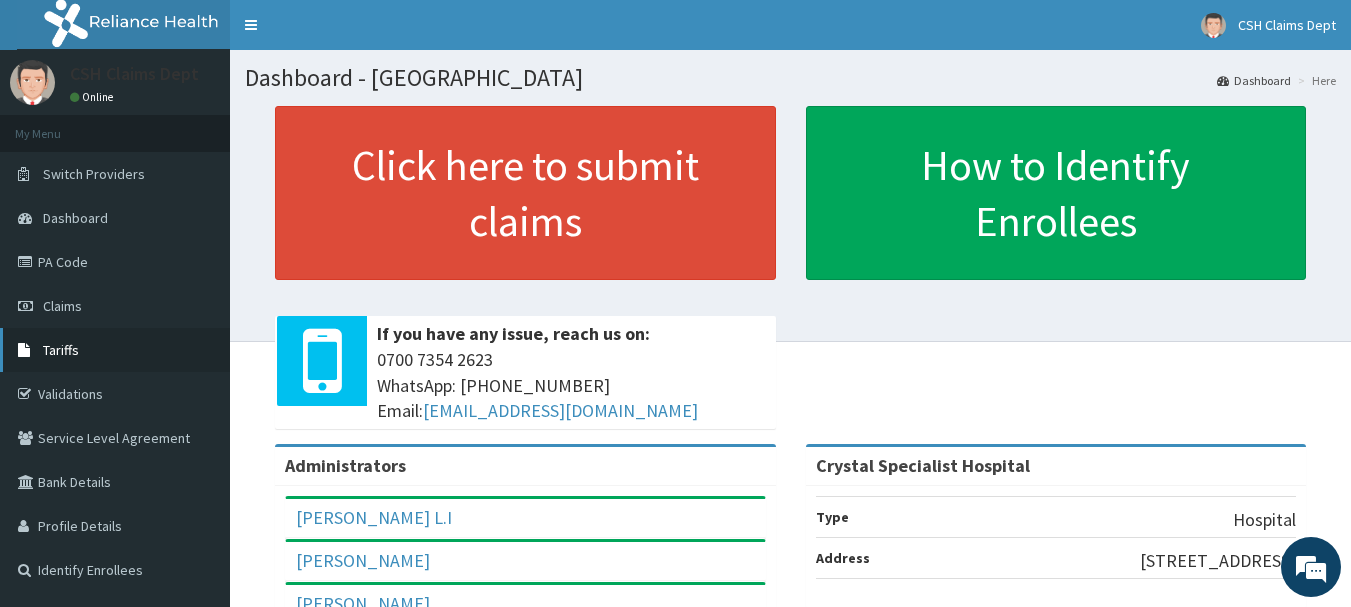 click on "Tariffs" at bounding box center [61, 350] 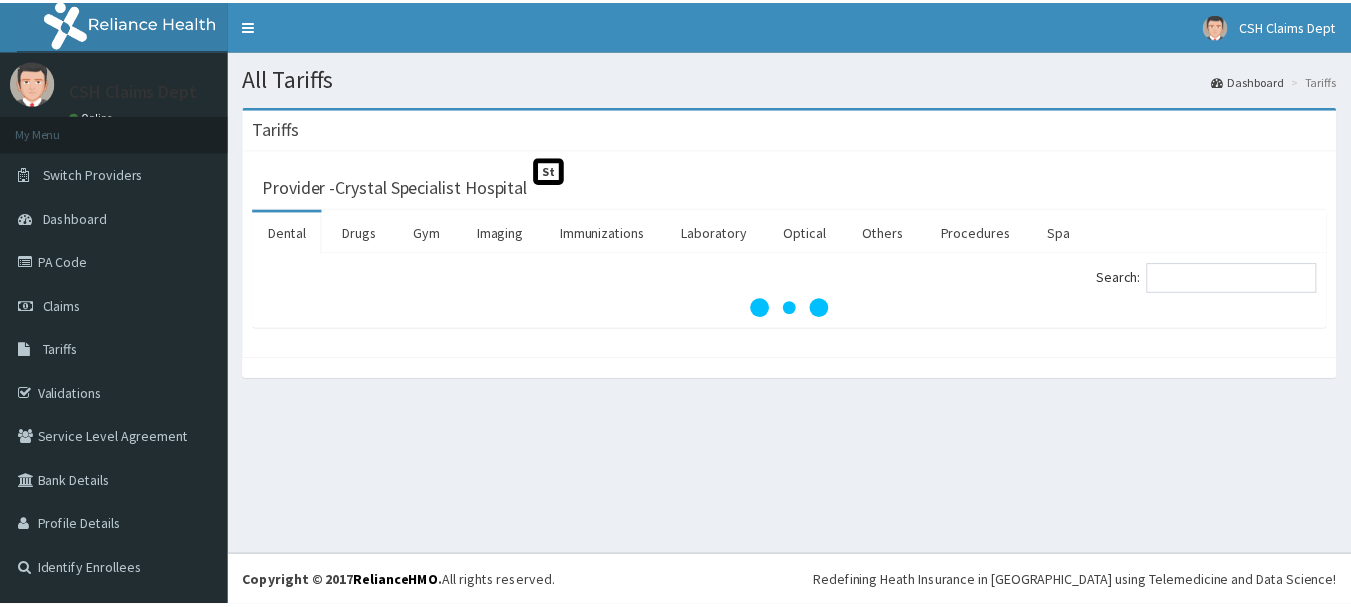 scroll, scrollTop: 0, scrollLeft: 0, axis: both 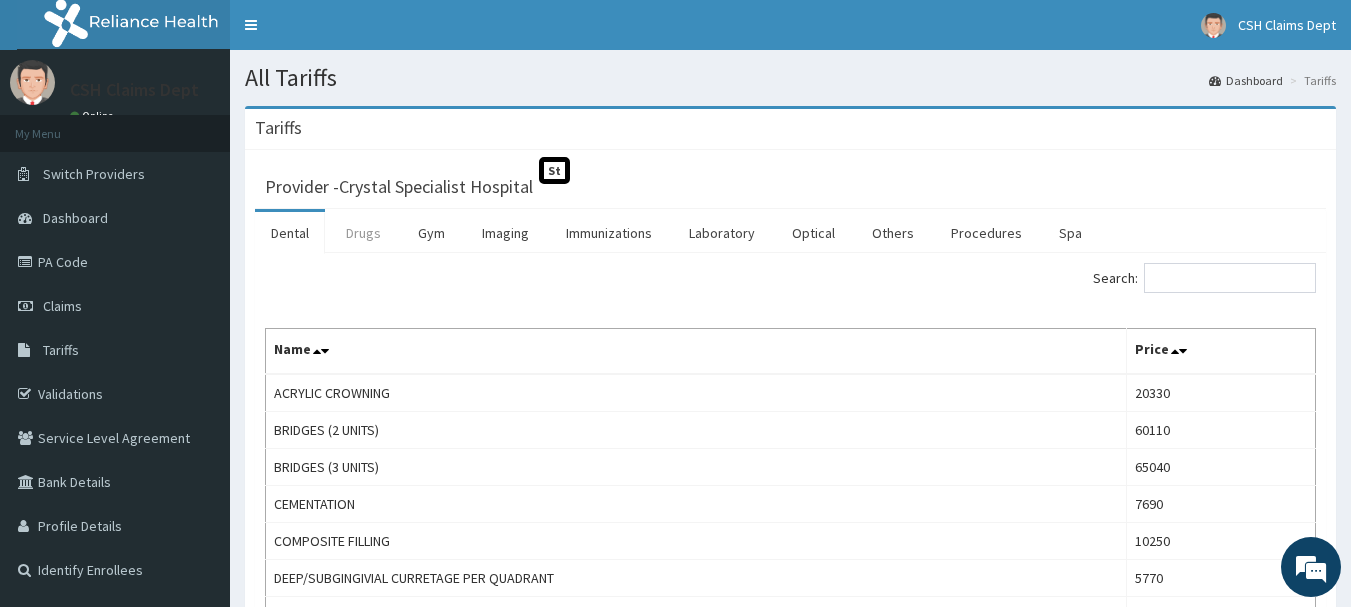 click on "Drugs" at bounding box center (363, 233) 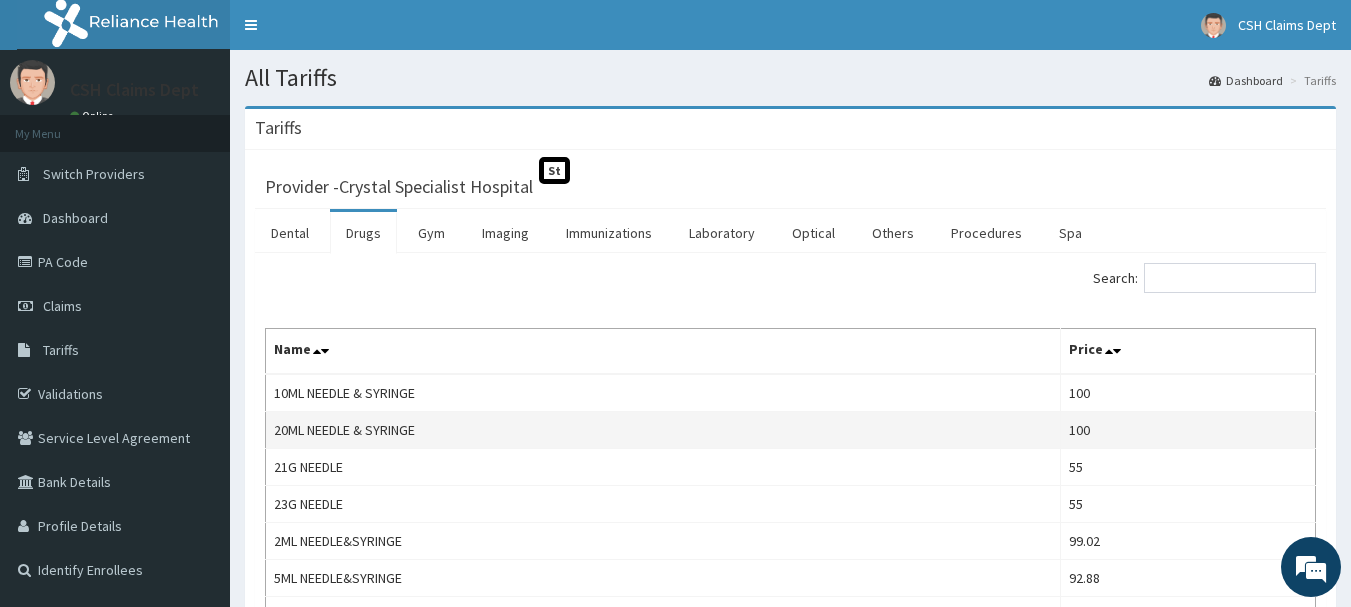 scroll, scrollTop: 0, scrollLeft: 0, axis: both 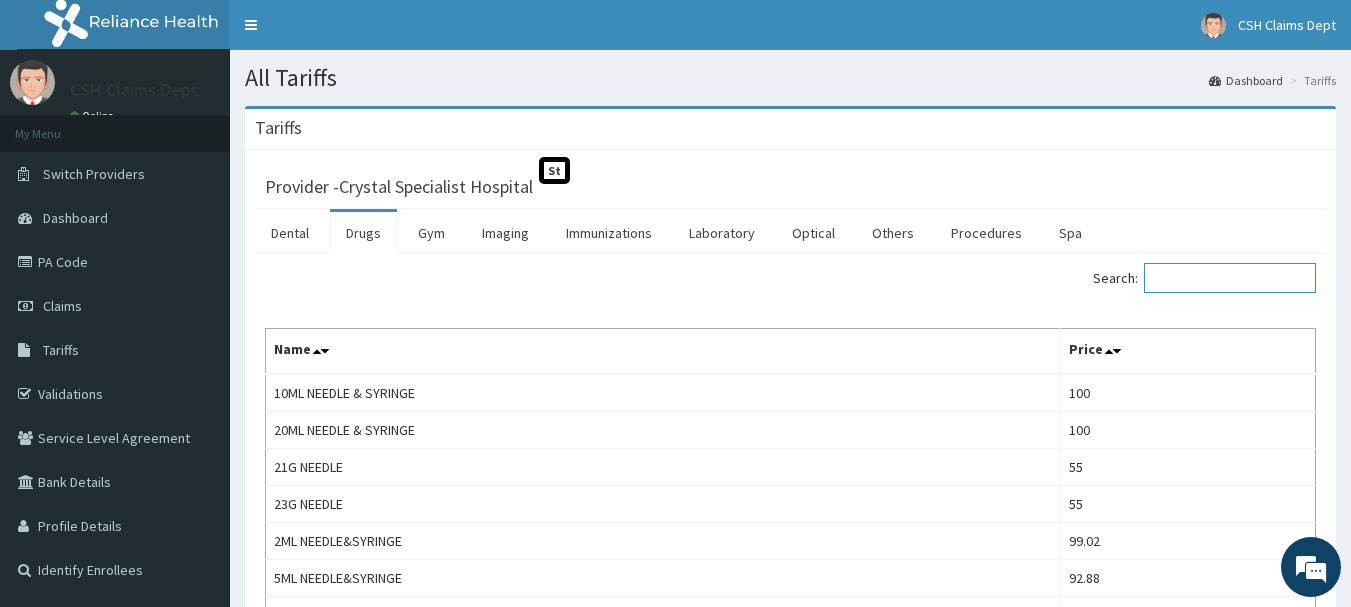 click on "Search:" at bounding box center [1230, 278] 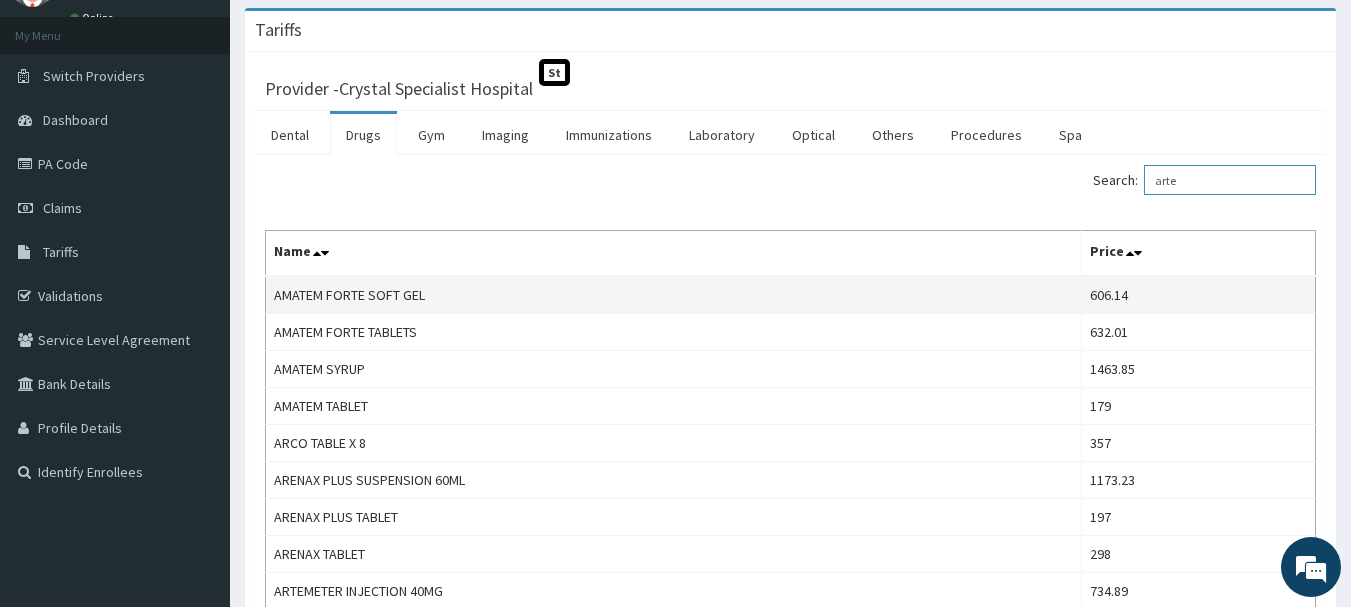 scroll, scrollTop: 300, scrollLeft: 0, axis: vertical 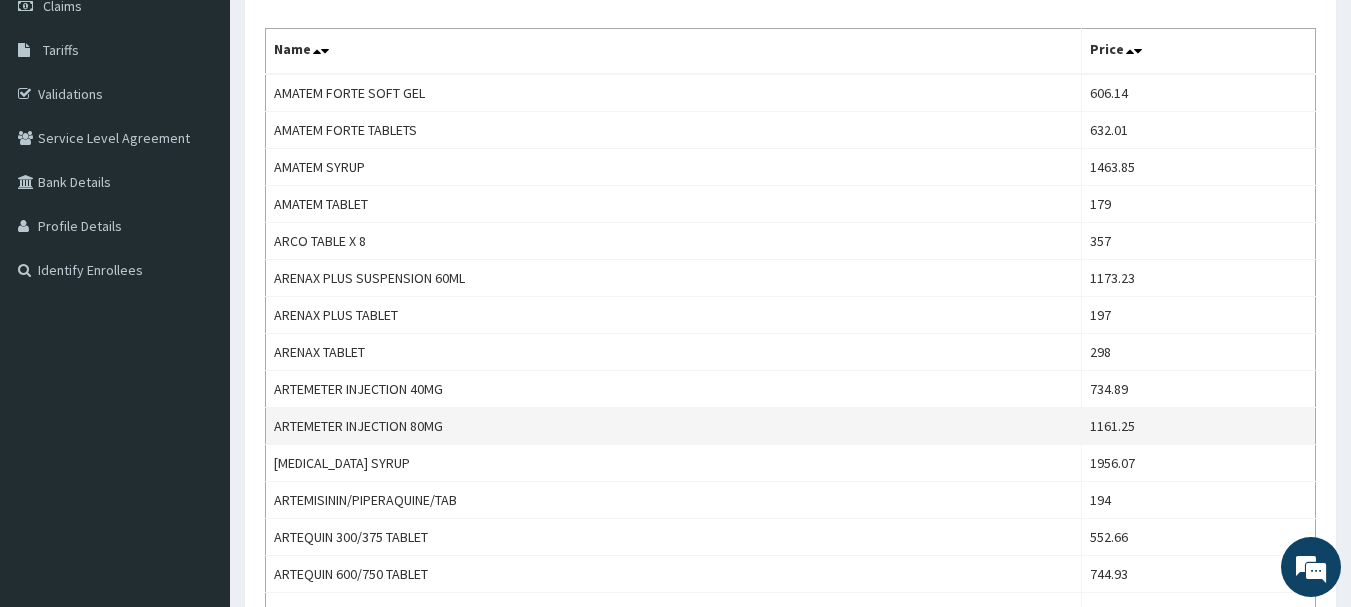 click on "1161.25" at bounding box center [1198, 426] 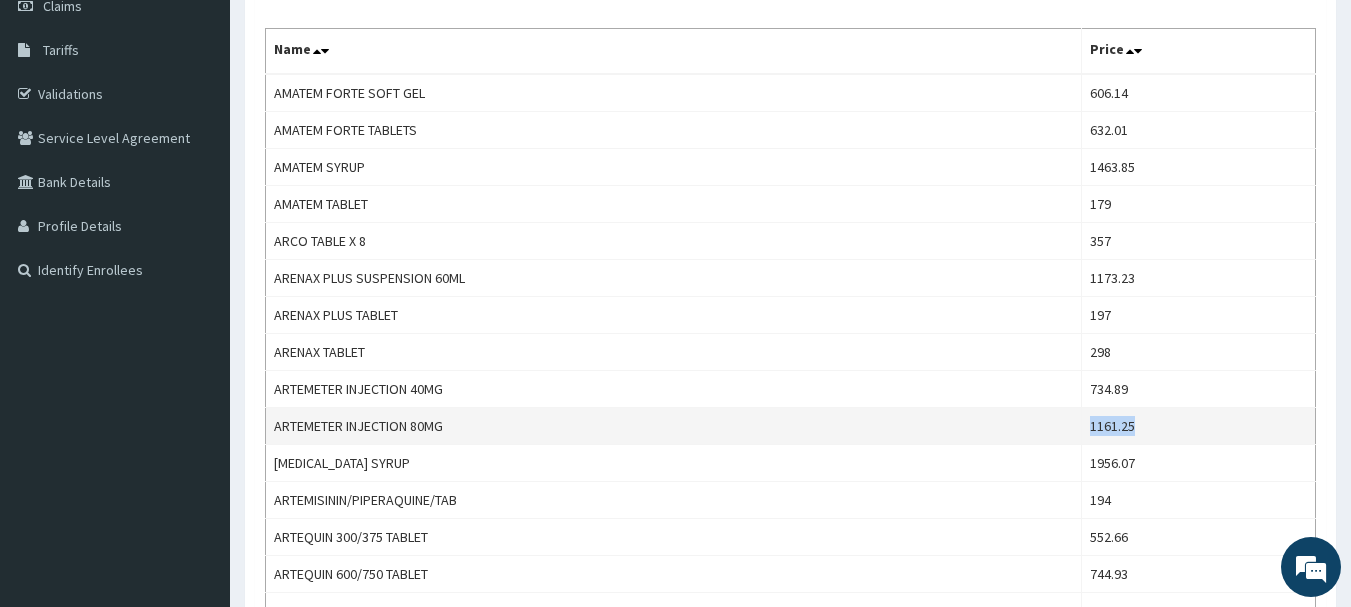 click on "1161.25" at bounding box center (1198, 426) 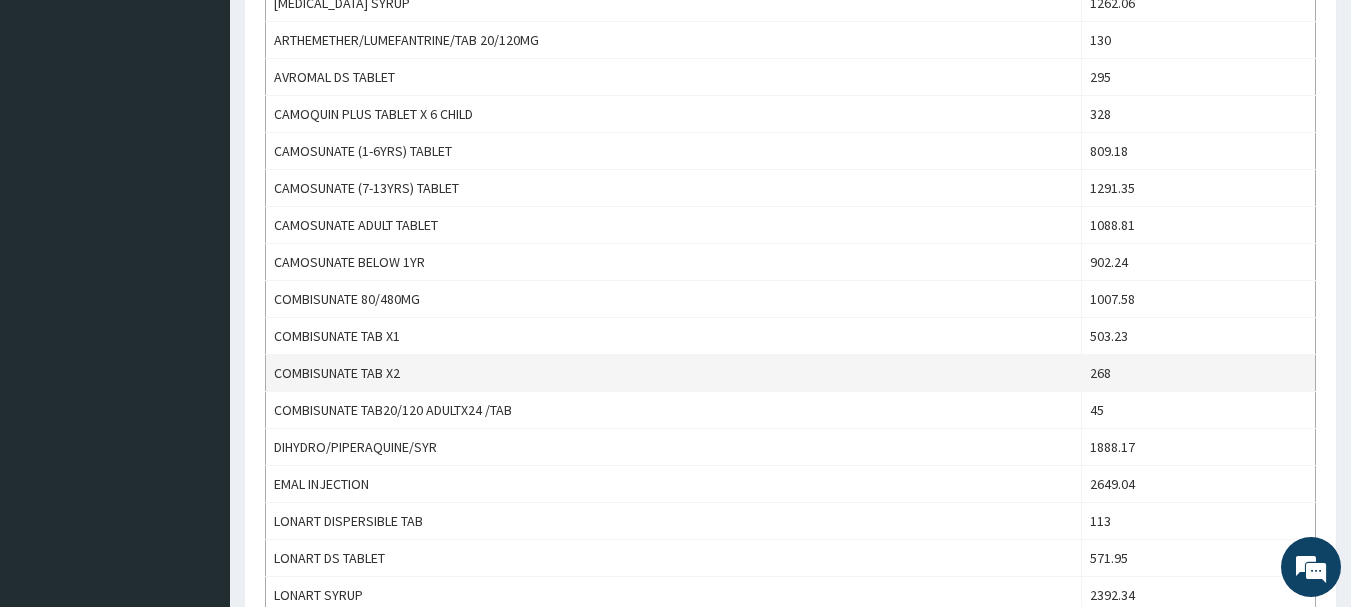 scroll, scrollTop: 1100, scrollLeft: 0, axis: vertical 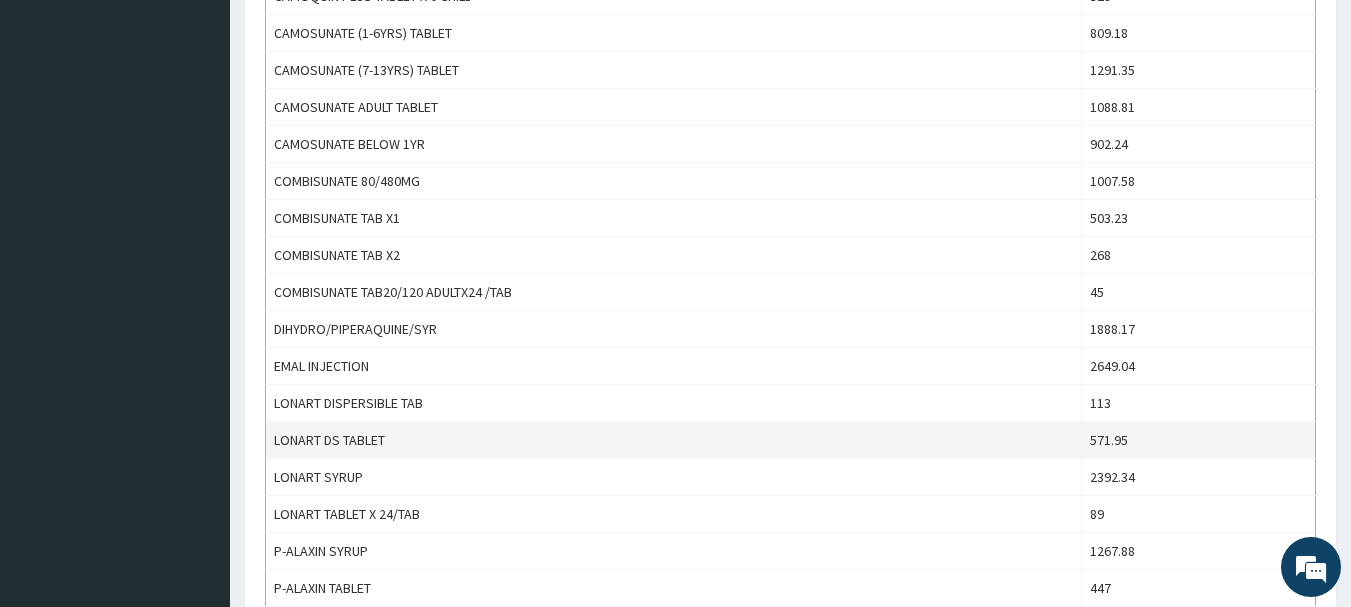 click on "571.95" at bounding box center [1198, 440] 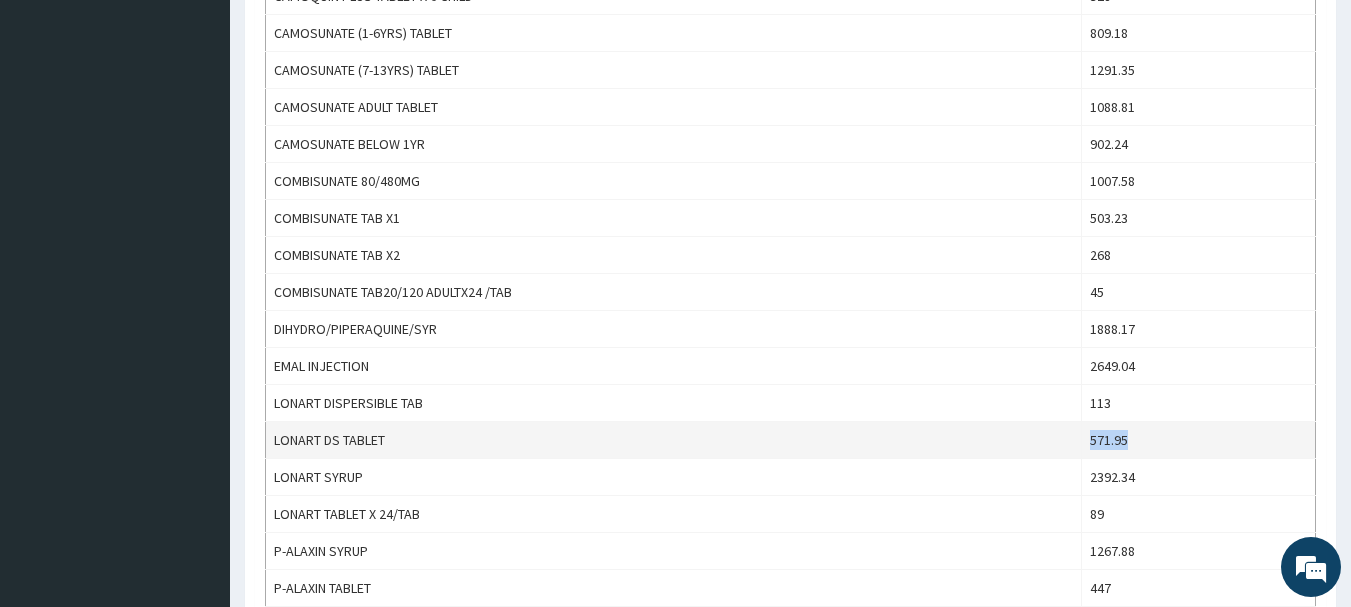 click on "571.95" at bounding box center [1198, 440] 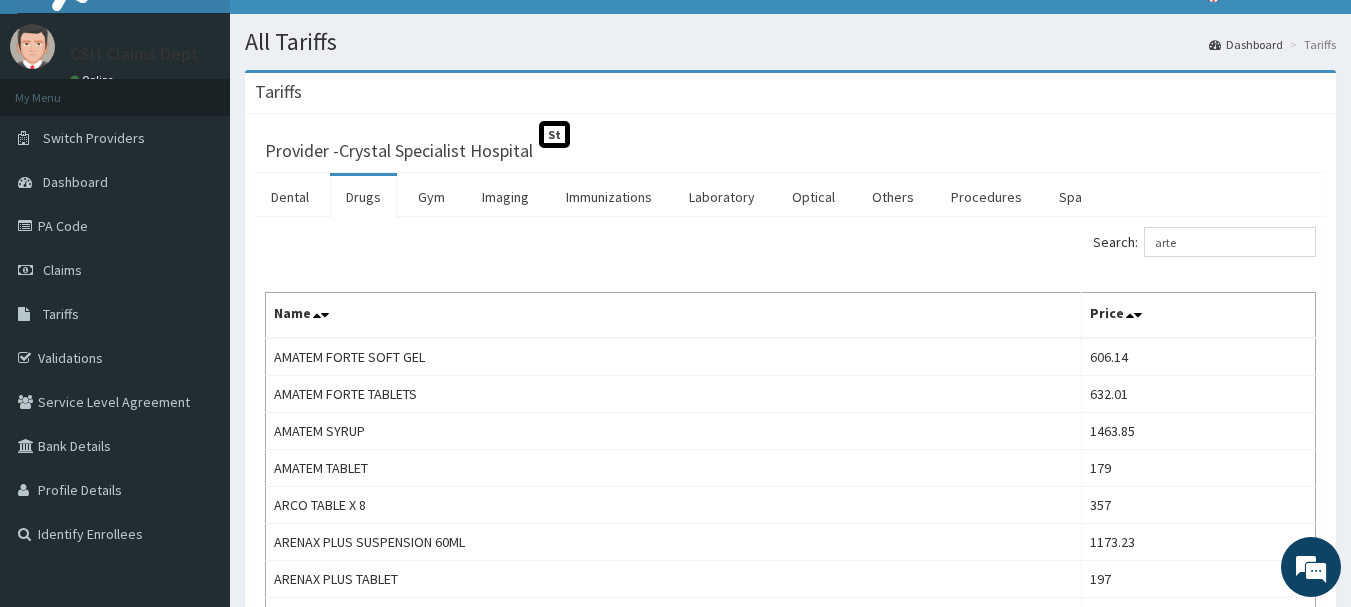 scroll, scrollTop: 0, scrollLeft: 0, axis: both 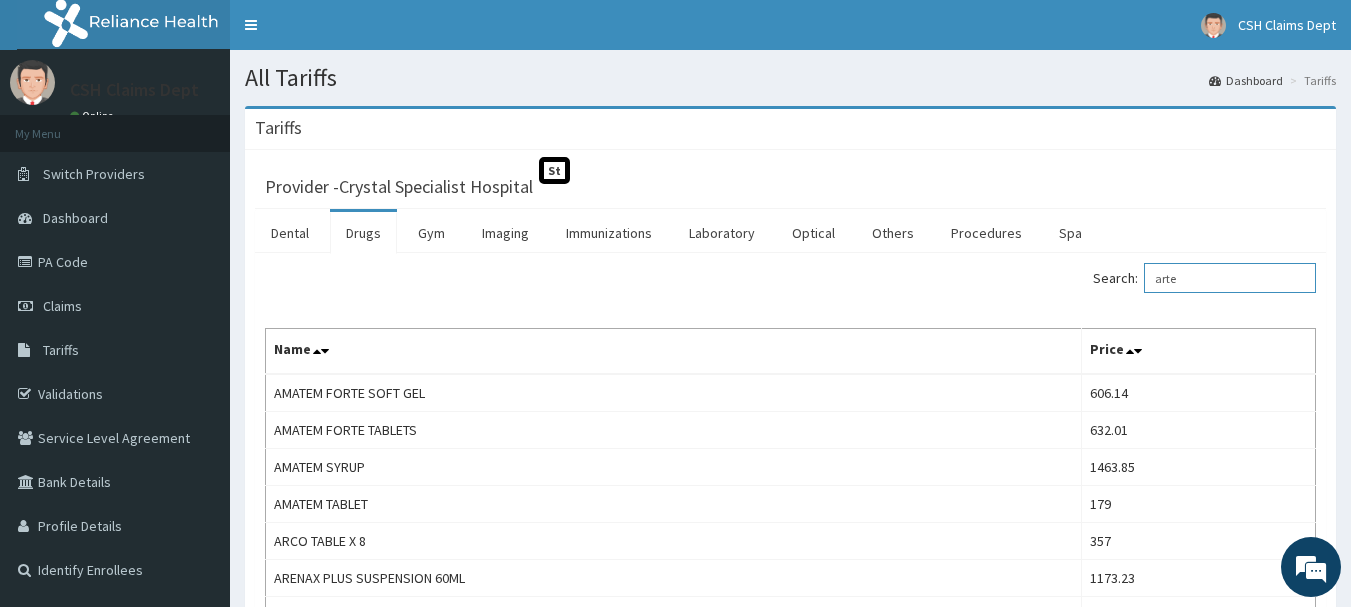 click on "arte" at bounding box center [1230, 278] 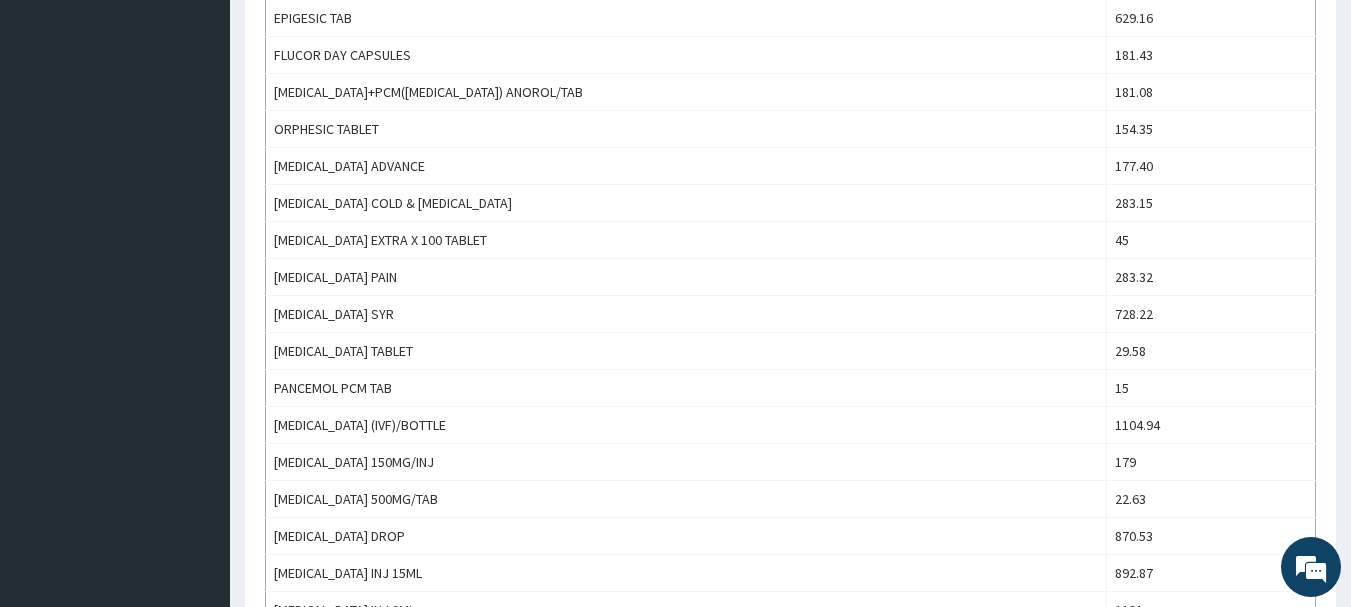 scroll, scrollTop: 1200, scrollLeft: 0, axis: vertical 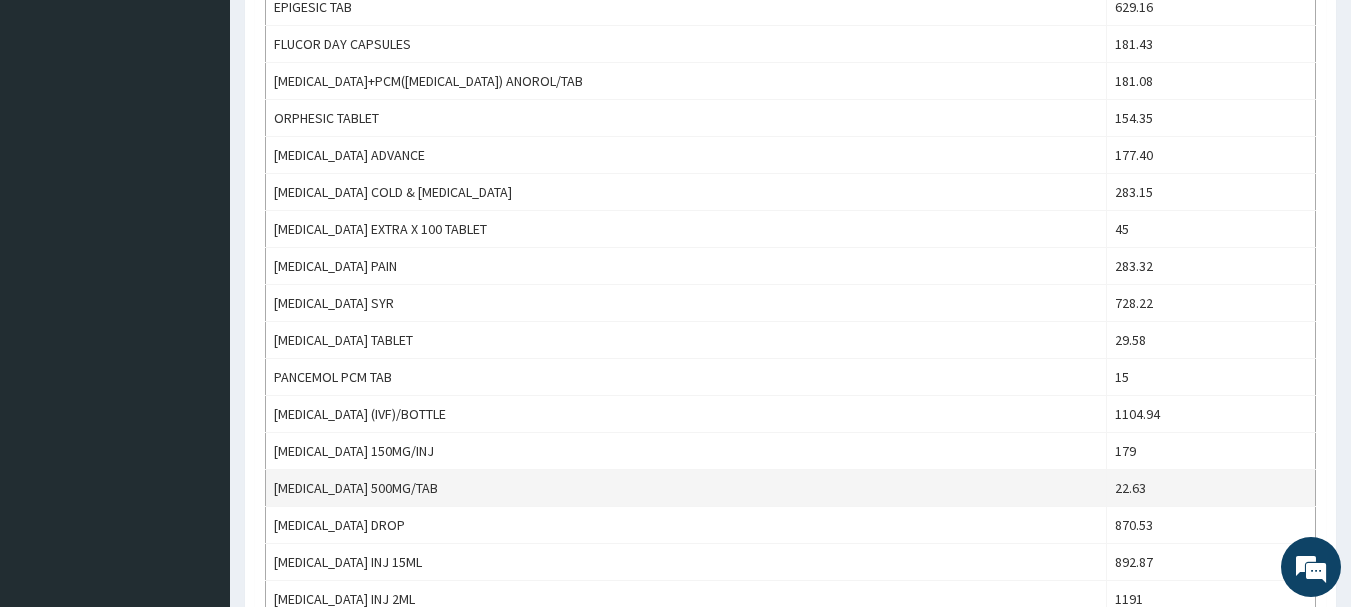 click on "22.63" at bounding box center [1211, 488] 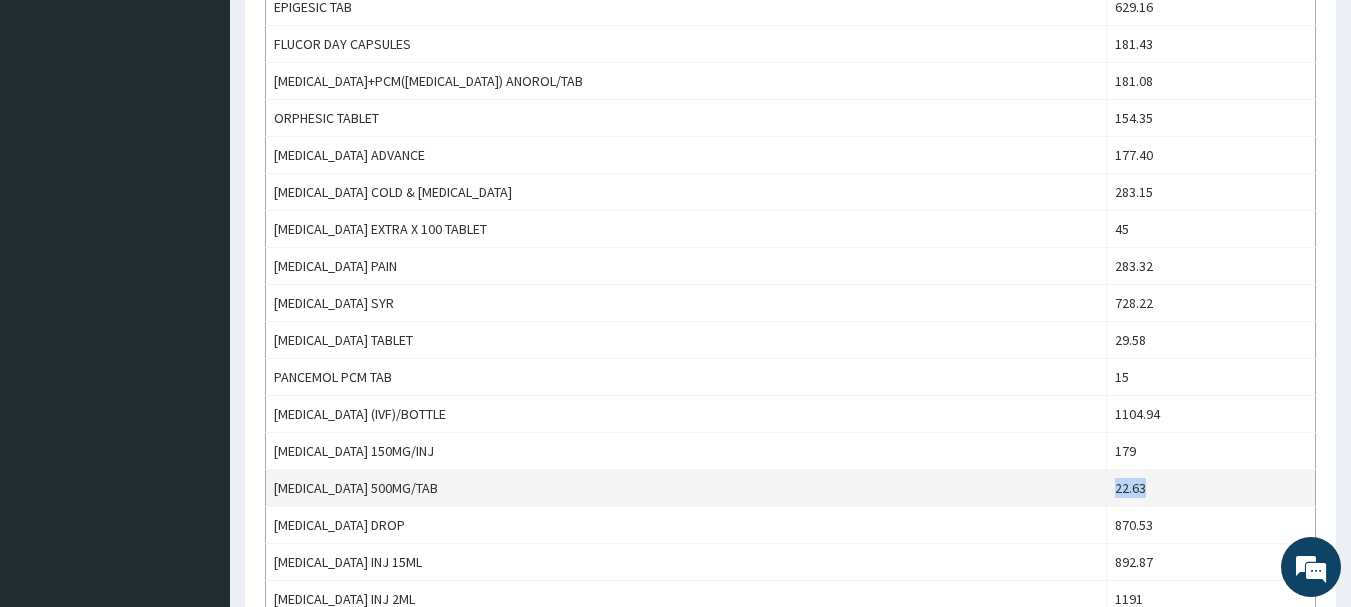 click on "22.63" at bounding box center (1211, 488) 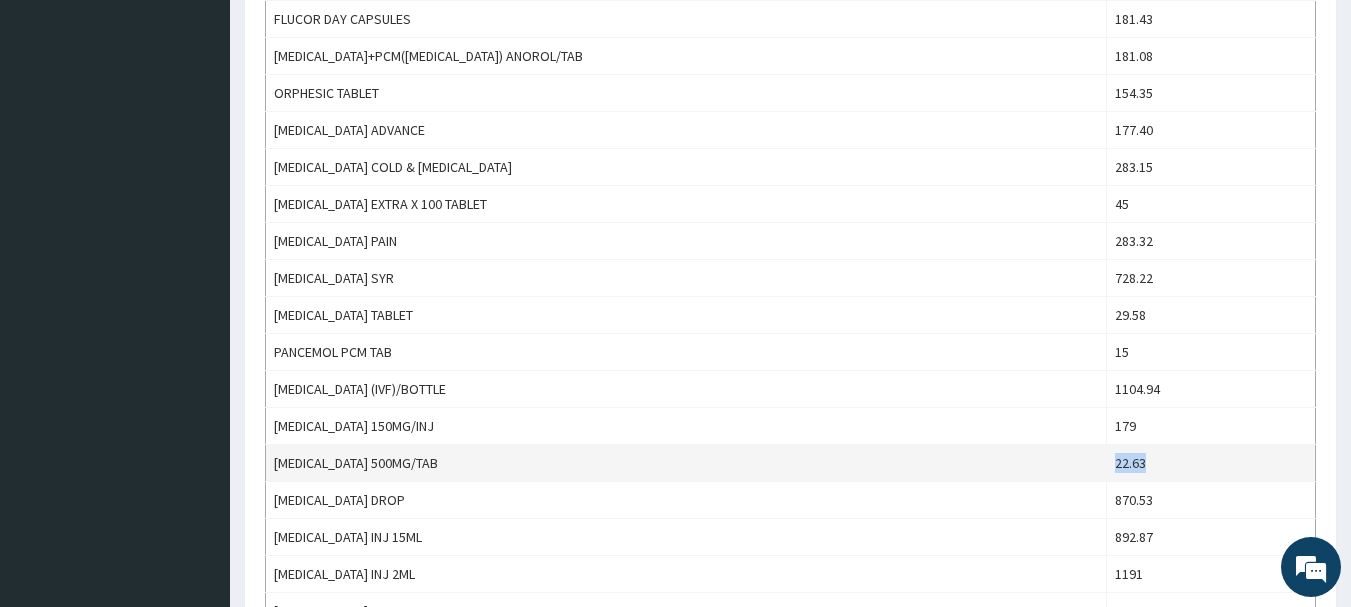 scroll, scrollTop: 1300, scrollLeft: 0, axis: vertical 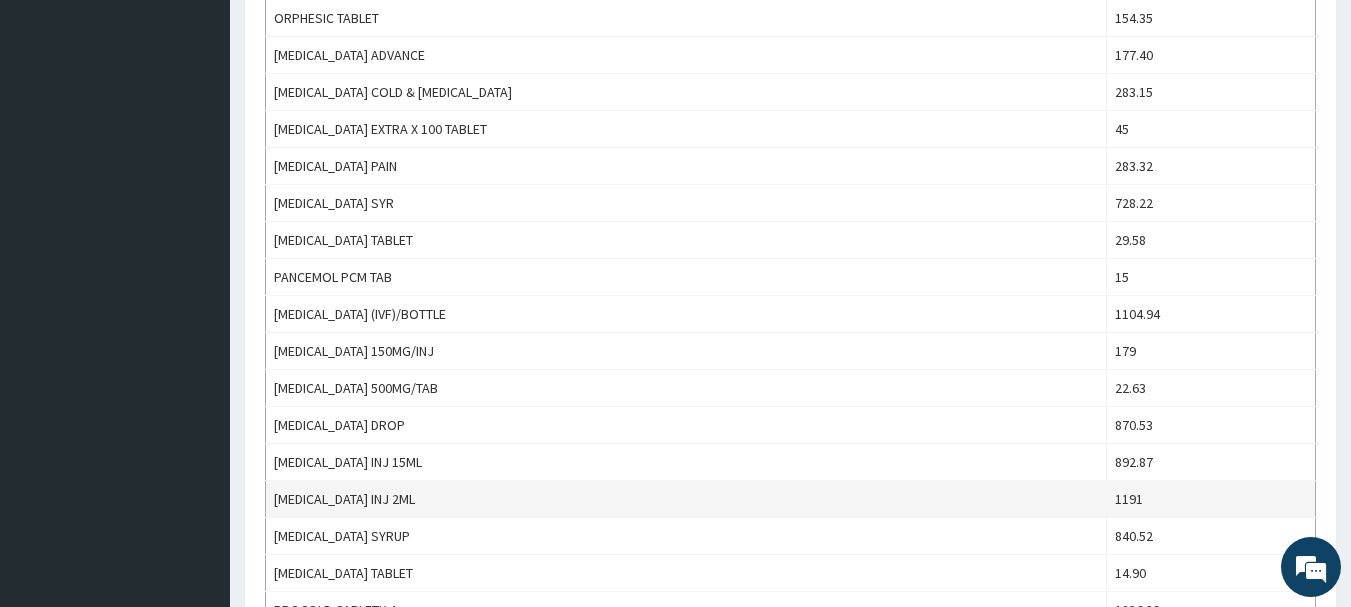 click on "1191" at bounding box center [1211, 499] 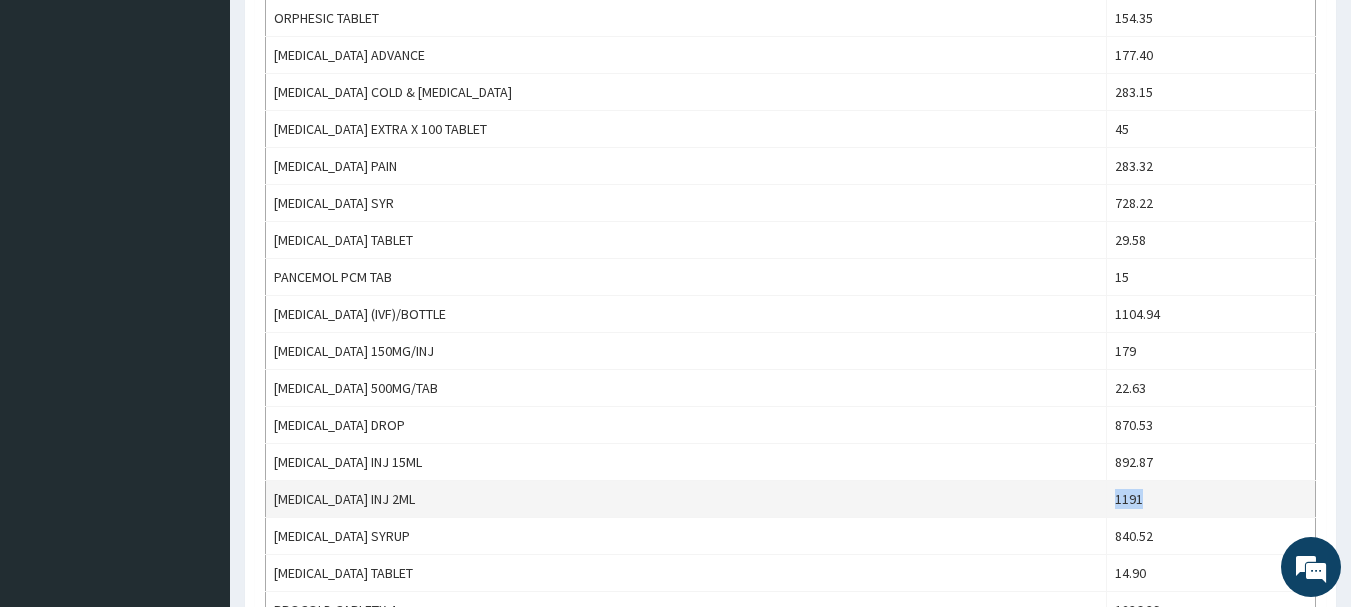 click on "1191" at bounding box center [1211, 499] 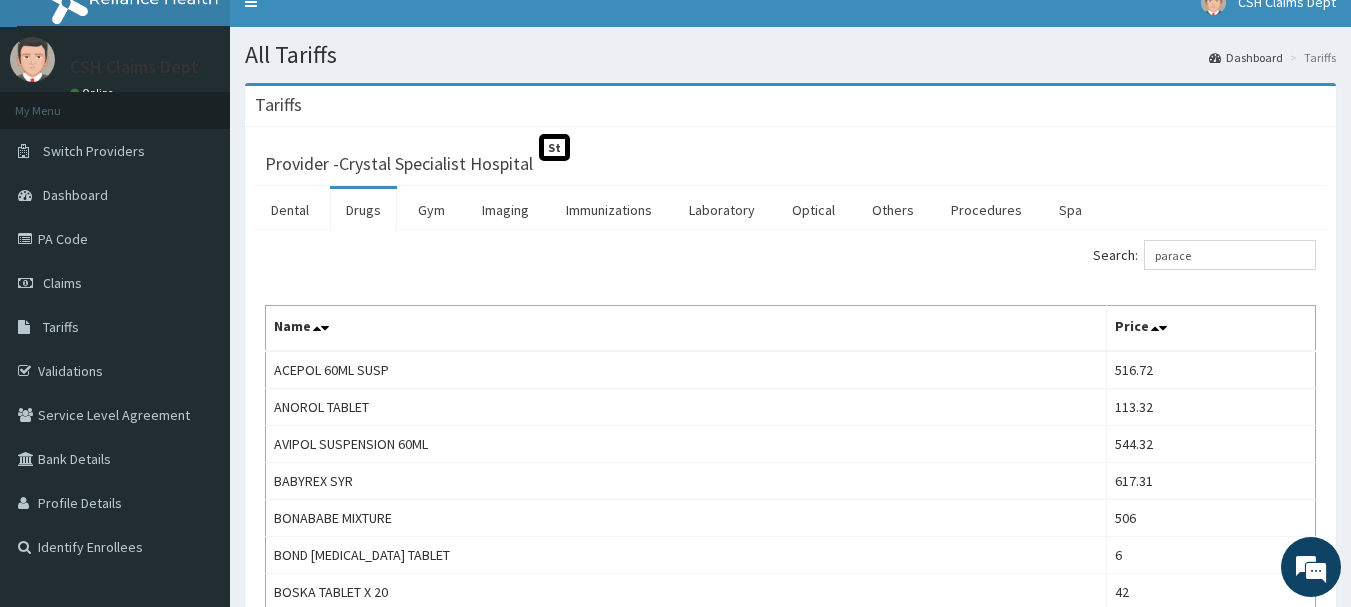 scroll, scrollTop: 0, scrollLeft: 0, axis: both 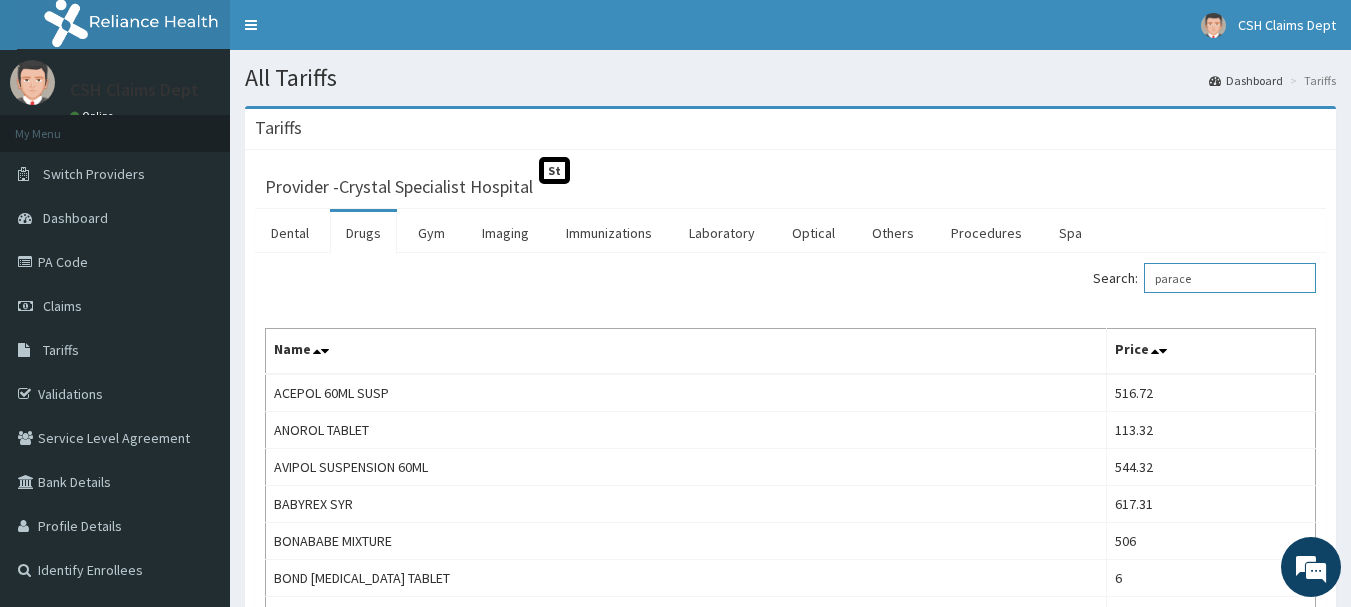 click on "parace" at bounding box center [1230, 278] 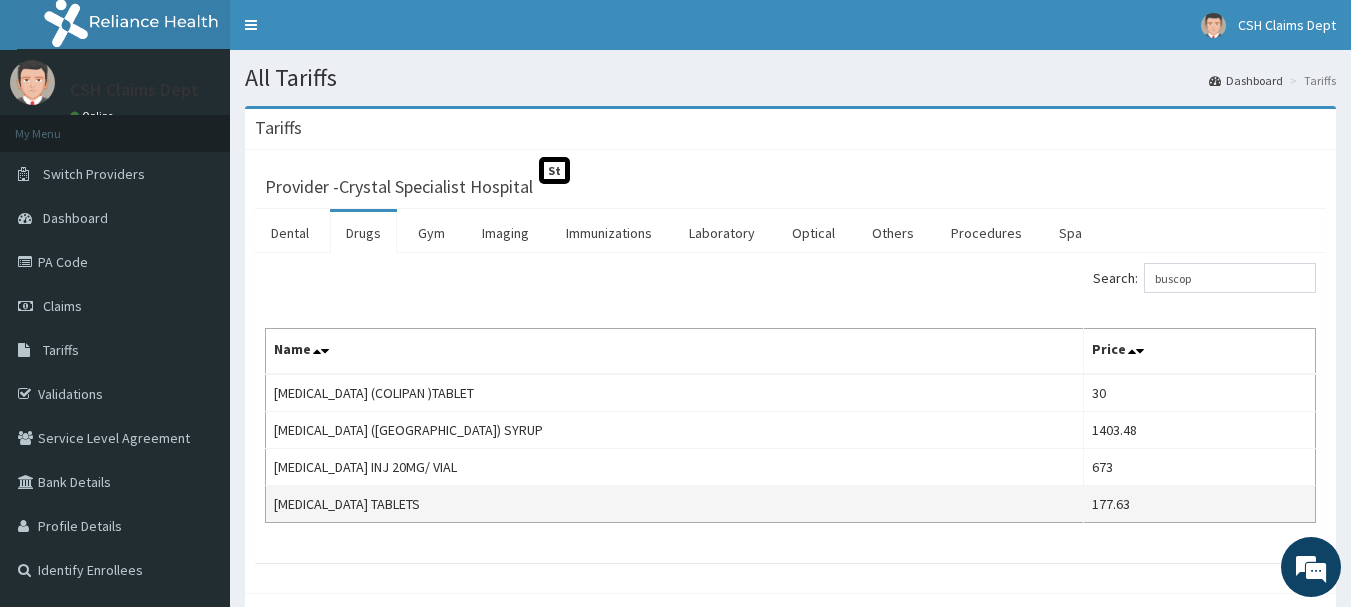click on "177.63" at bounding box center (1200, 504) 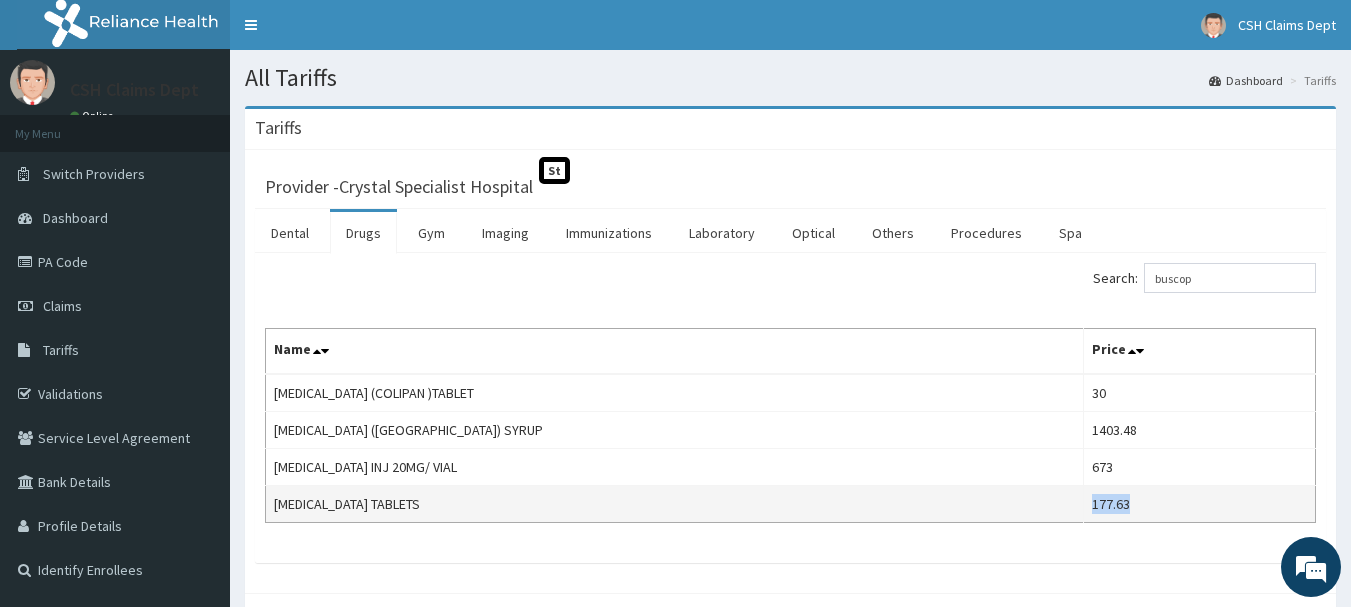 click on "177.63" at bounding box center [1200, 504] 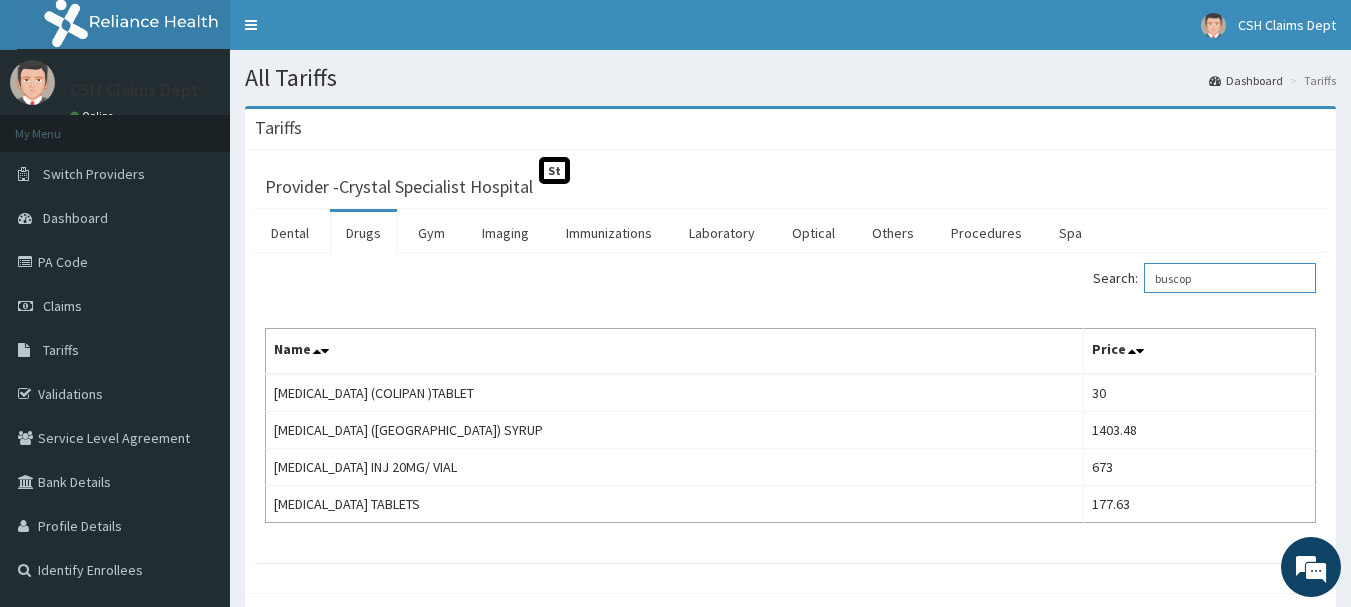 click on "buscop" at bounding box center [1230, 278] 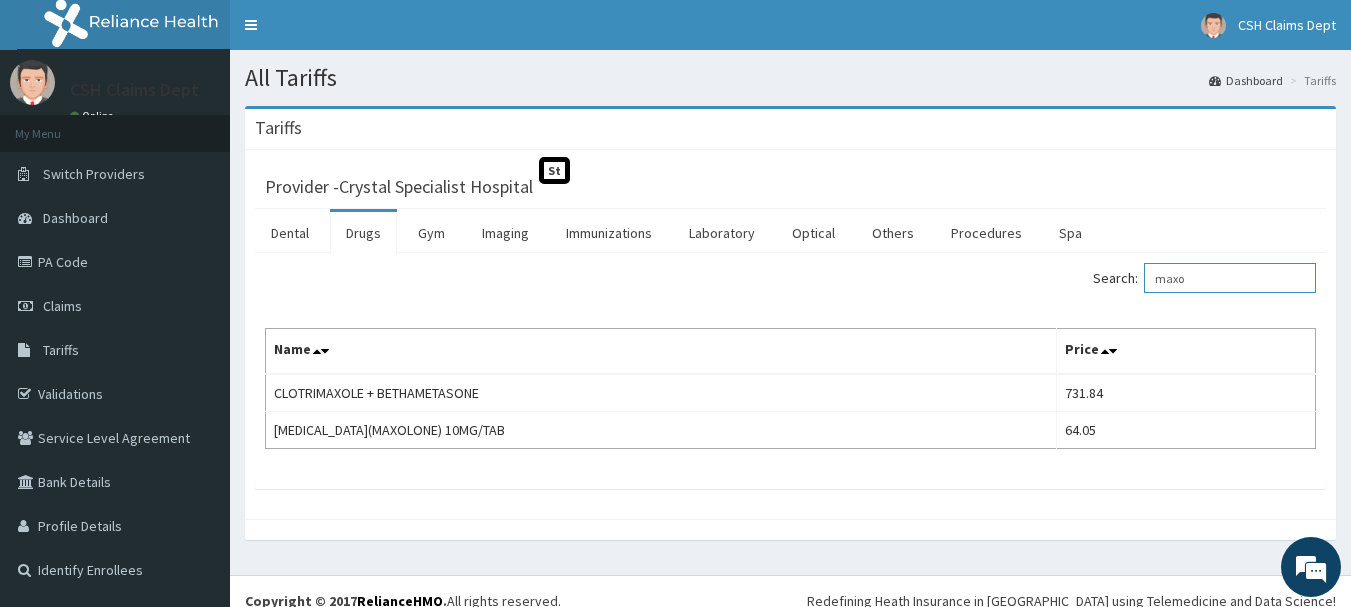 drag, startPoint x: 1191, startPoint y: 281, endPoint x: 1150, endPoint y: 279, distance: 41.04875 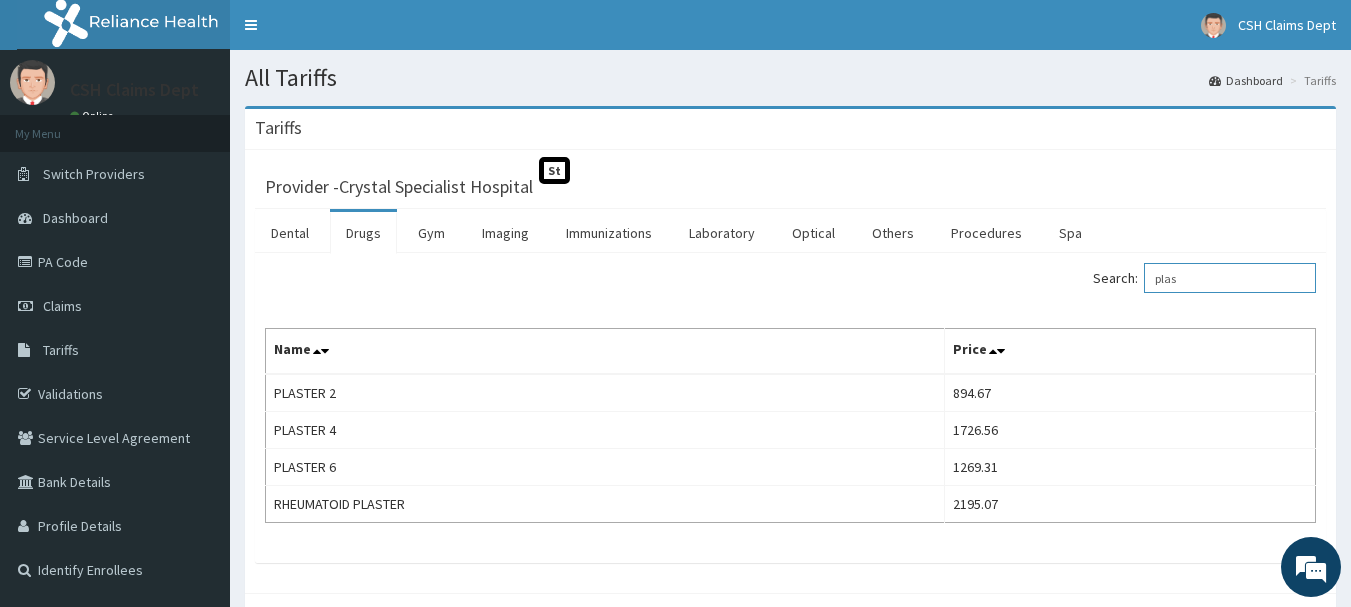 click on "plas" at bounding box center [1230, 278] 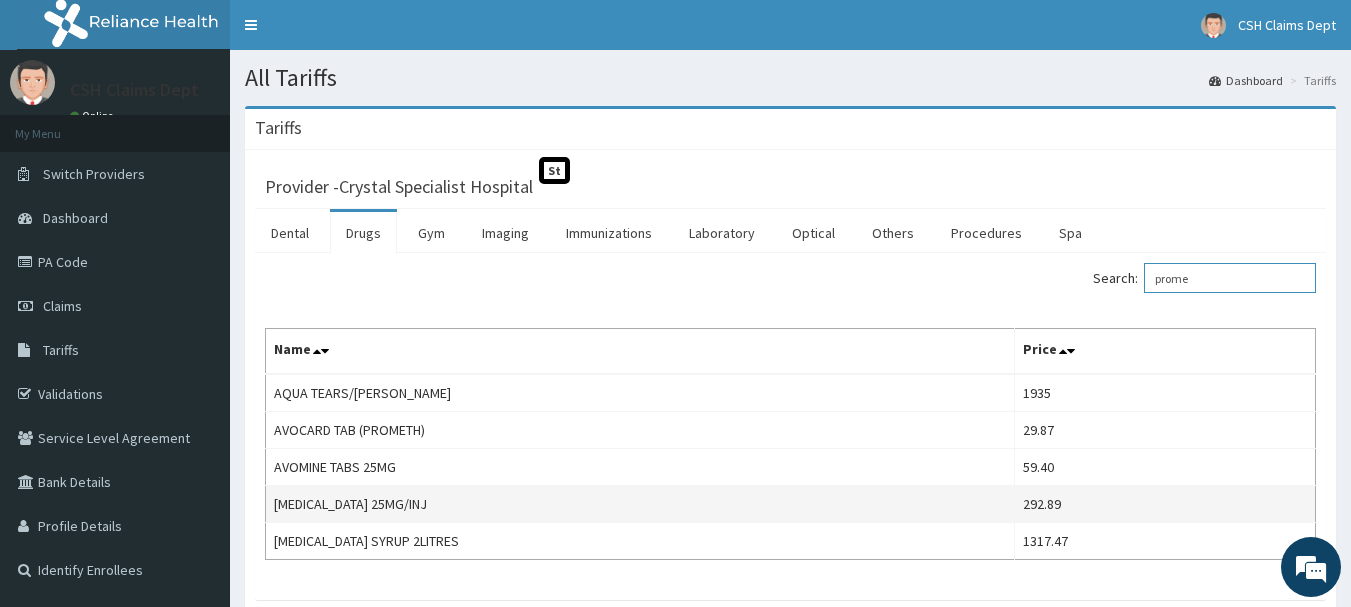 type on "prome" 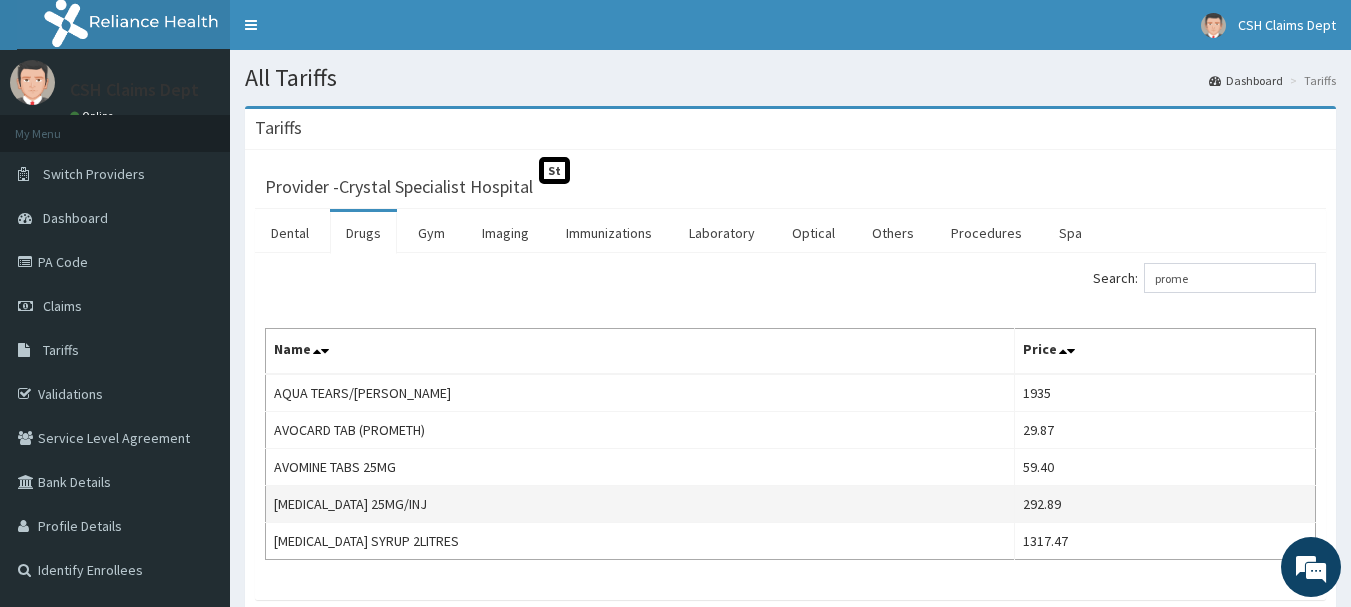 click on "292.89" at bounding box center (1165, 504) 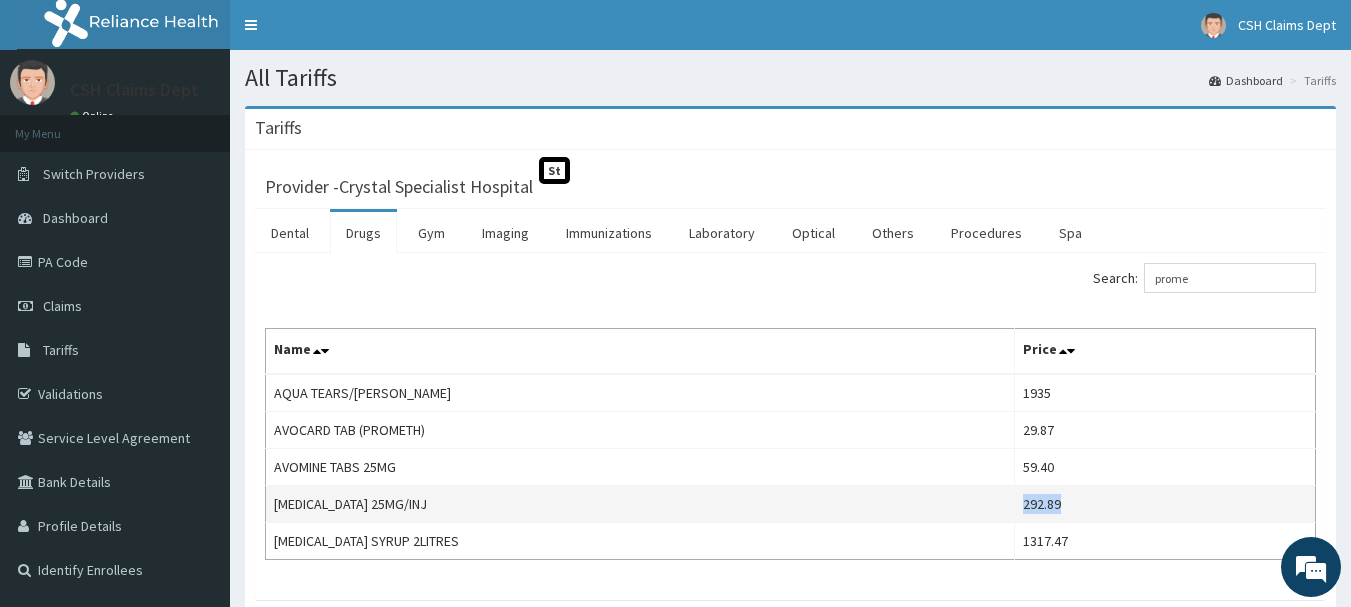 click on "292.89" at bounding box center (1165, 504) 